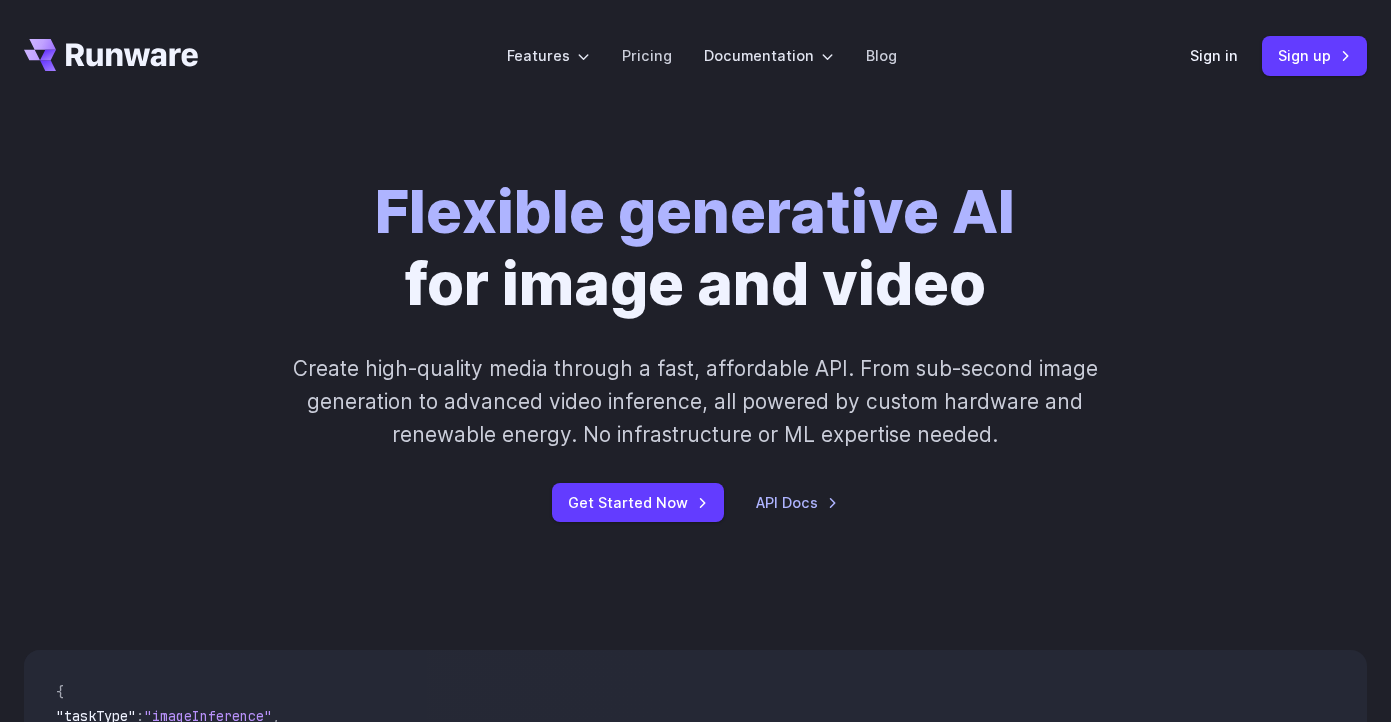 scroll, scrollTop: 0, scrollLeft: 0, axis: both 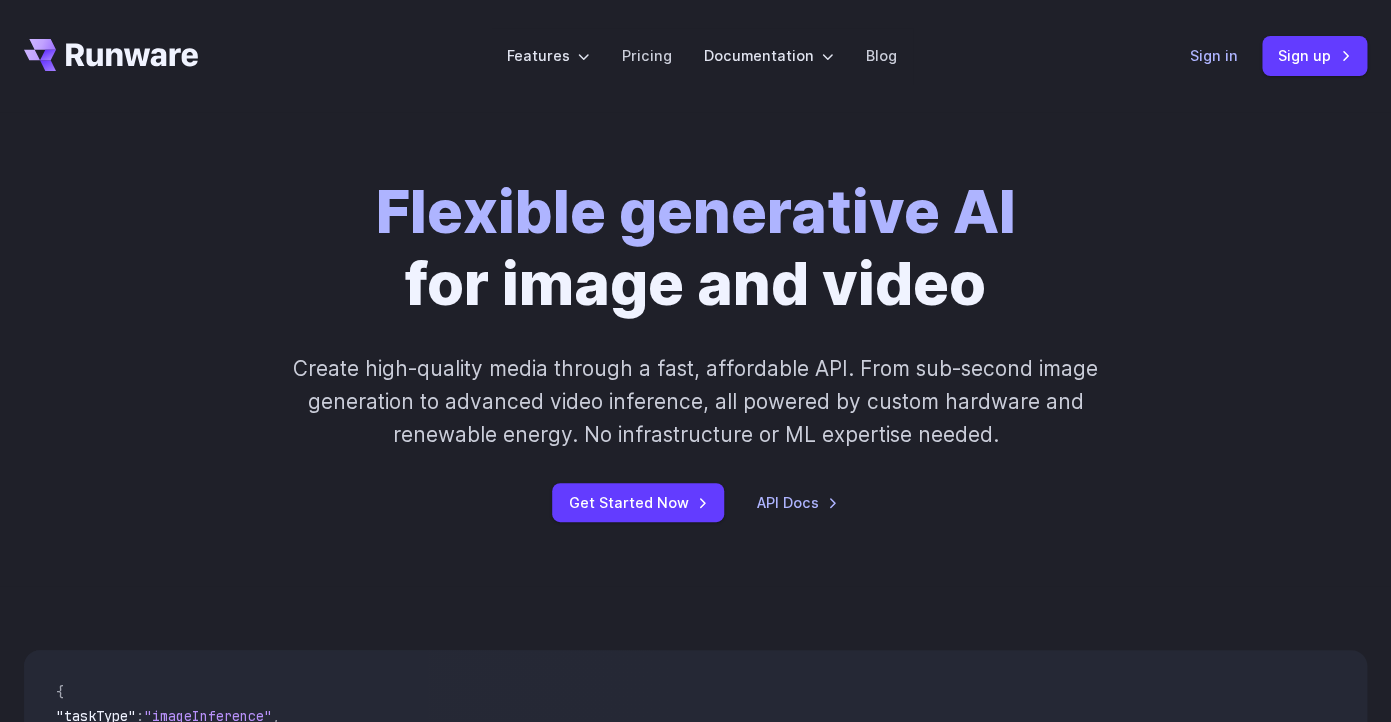 click on "Sign in" at bounding box center (1214, 55) 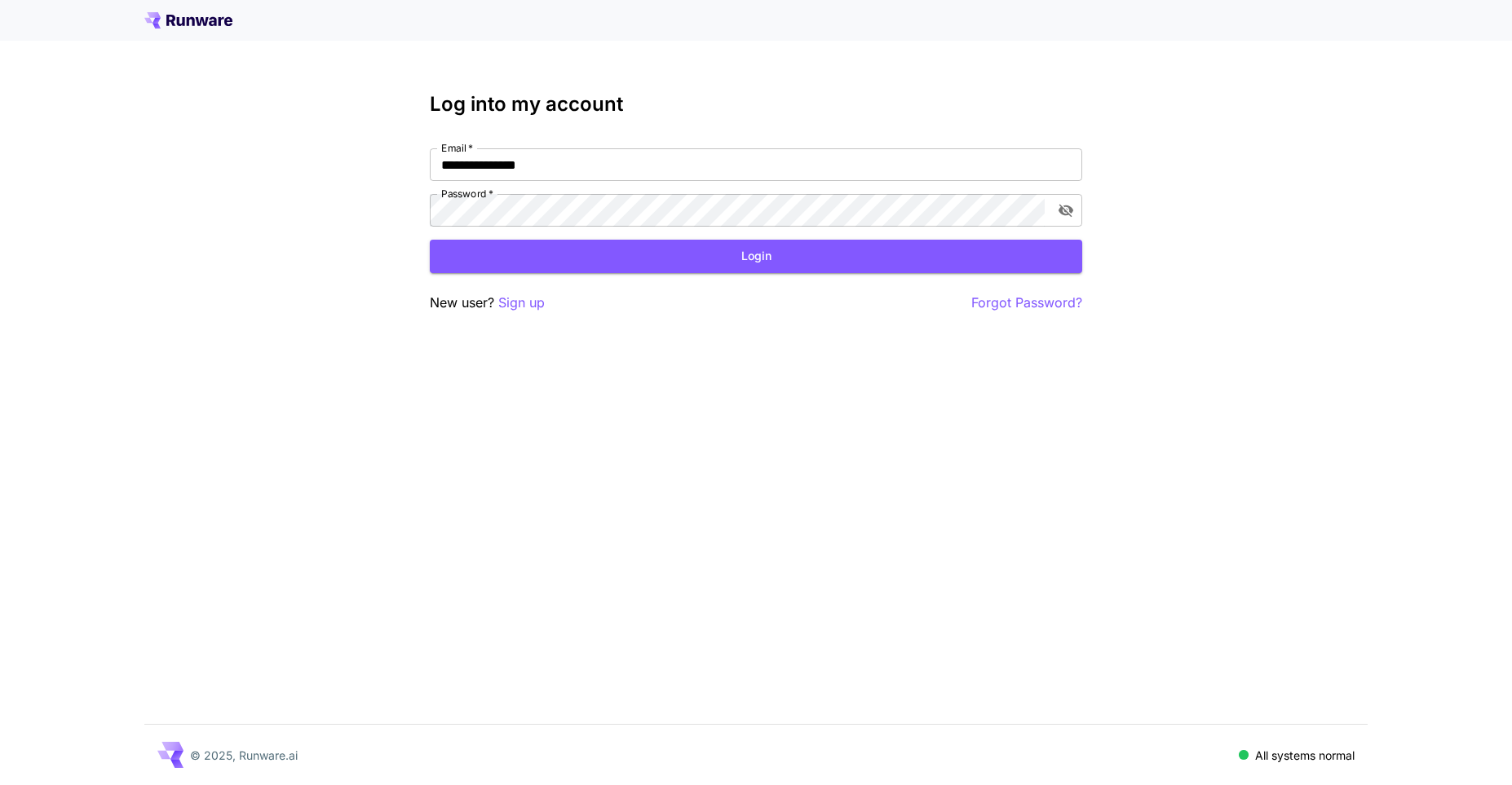 scroll, scrollTop: 0, scrollLeft: 0, axis: both 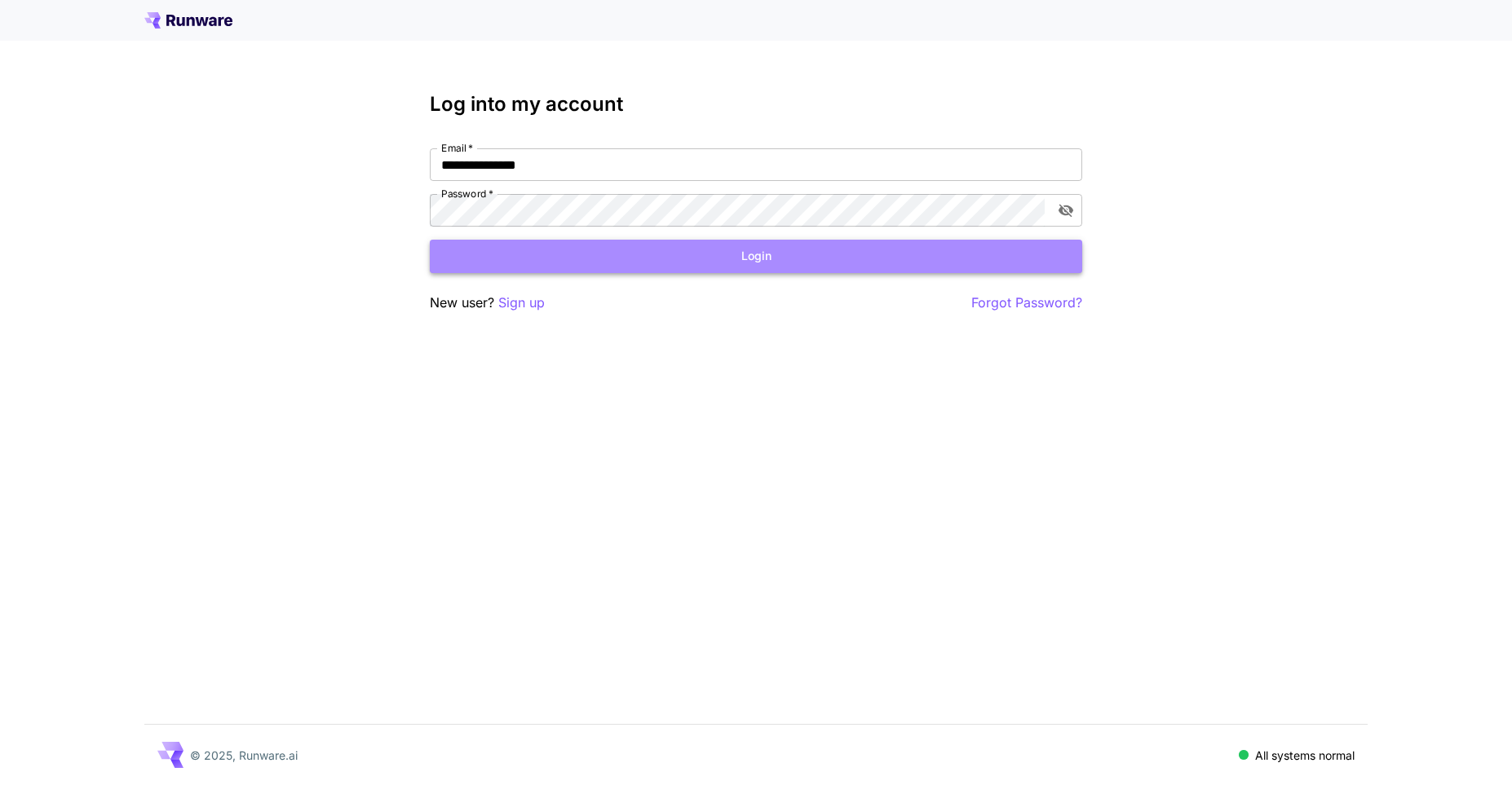 click on "Login" at bounding box center (756, 256) 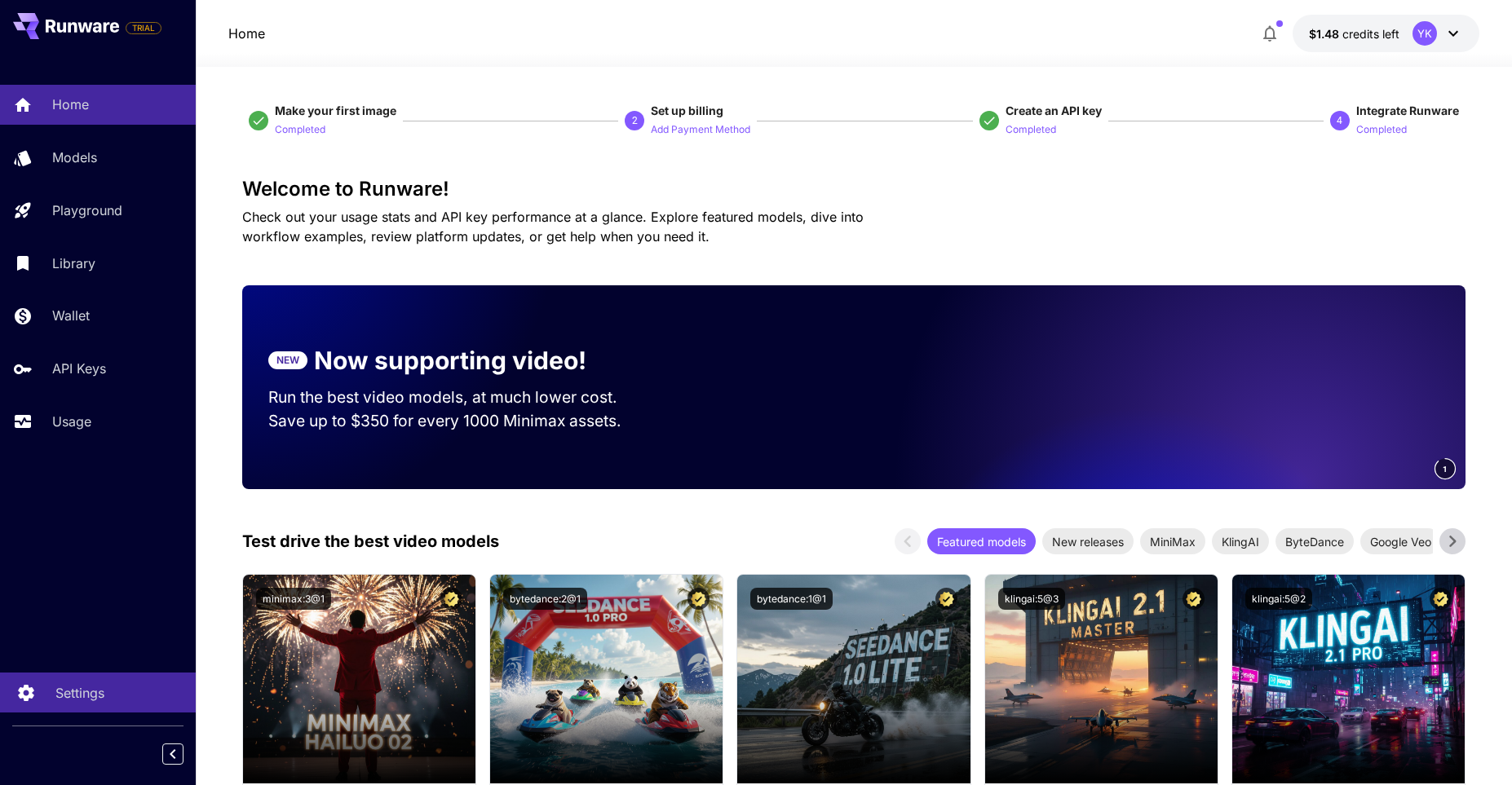 click on "Settings" at bounding box center [80, 693] 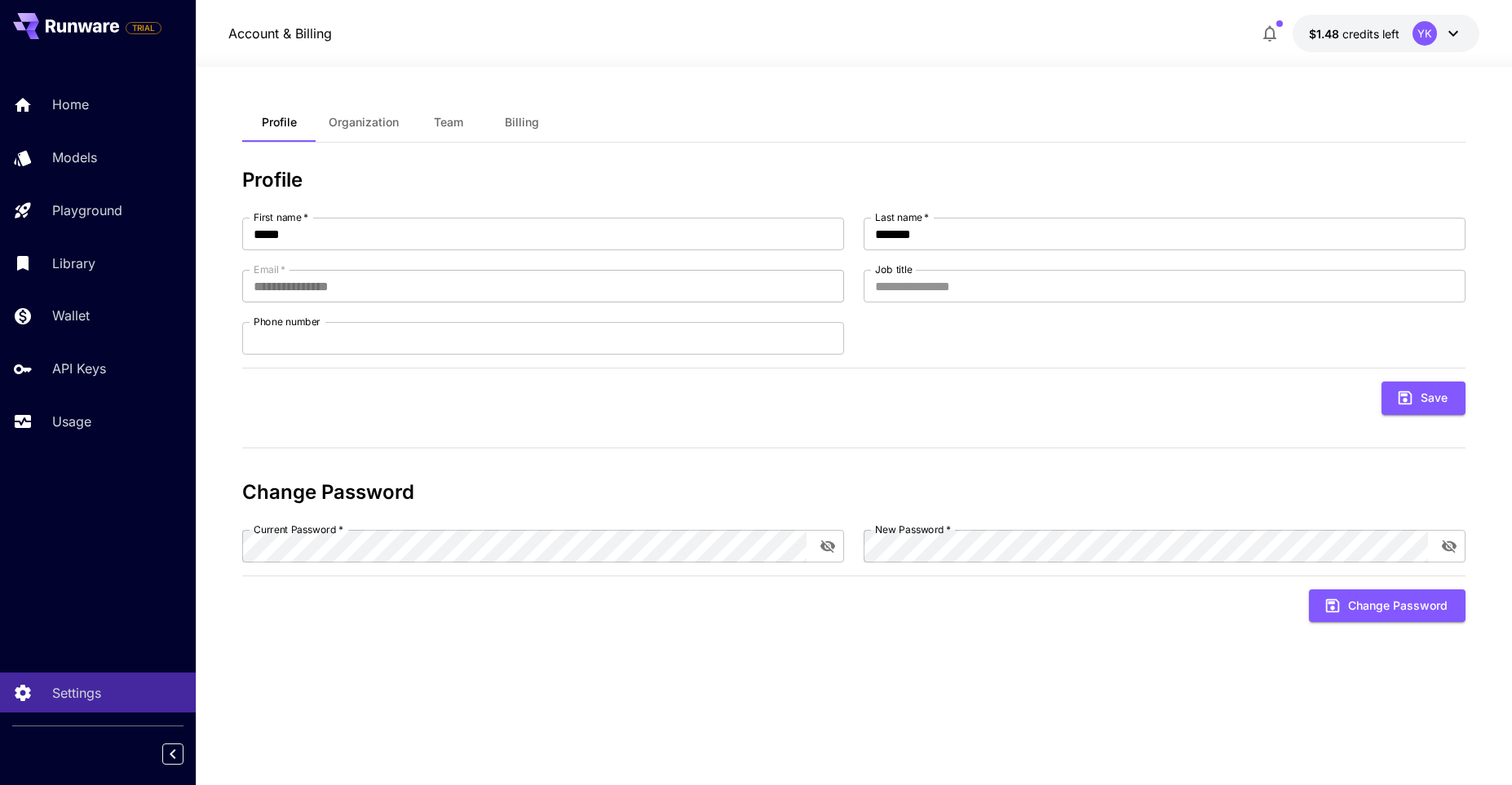 click on "Organization" at bounding box center [364, 122] 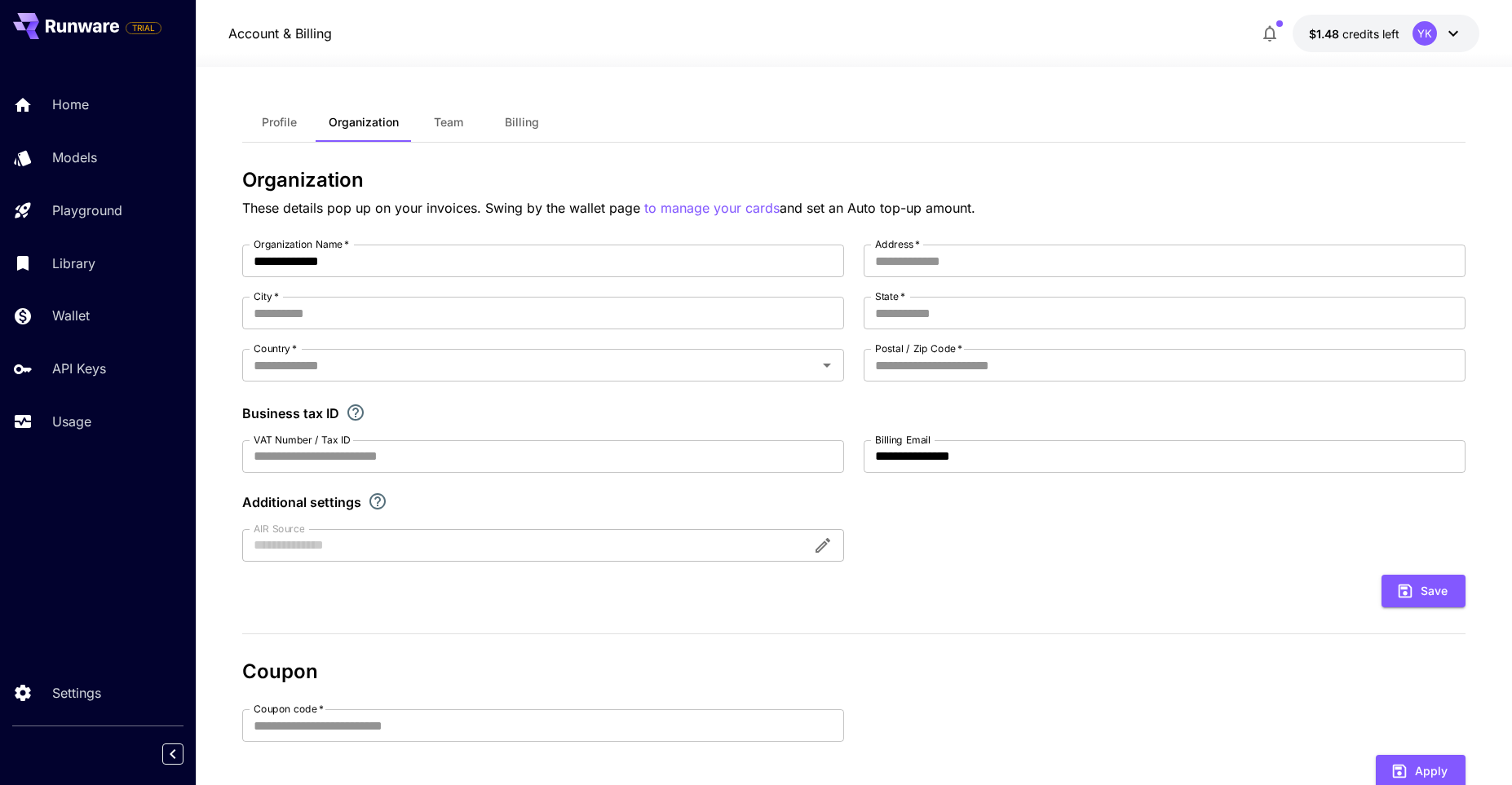 click at bounding box center (543, 545) 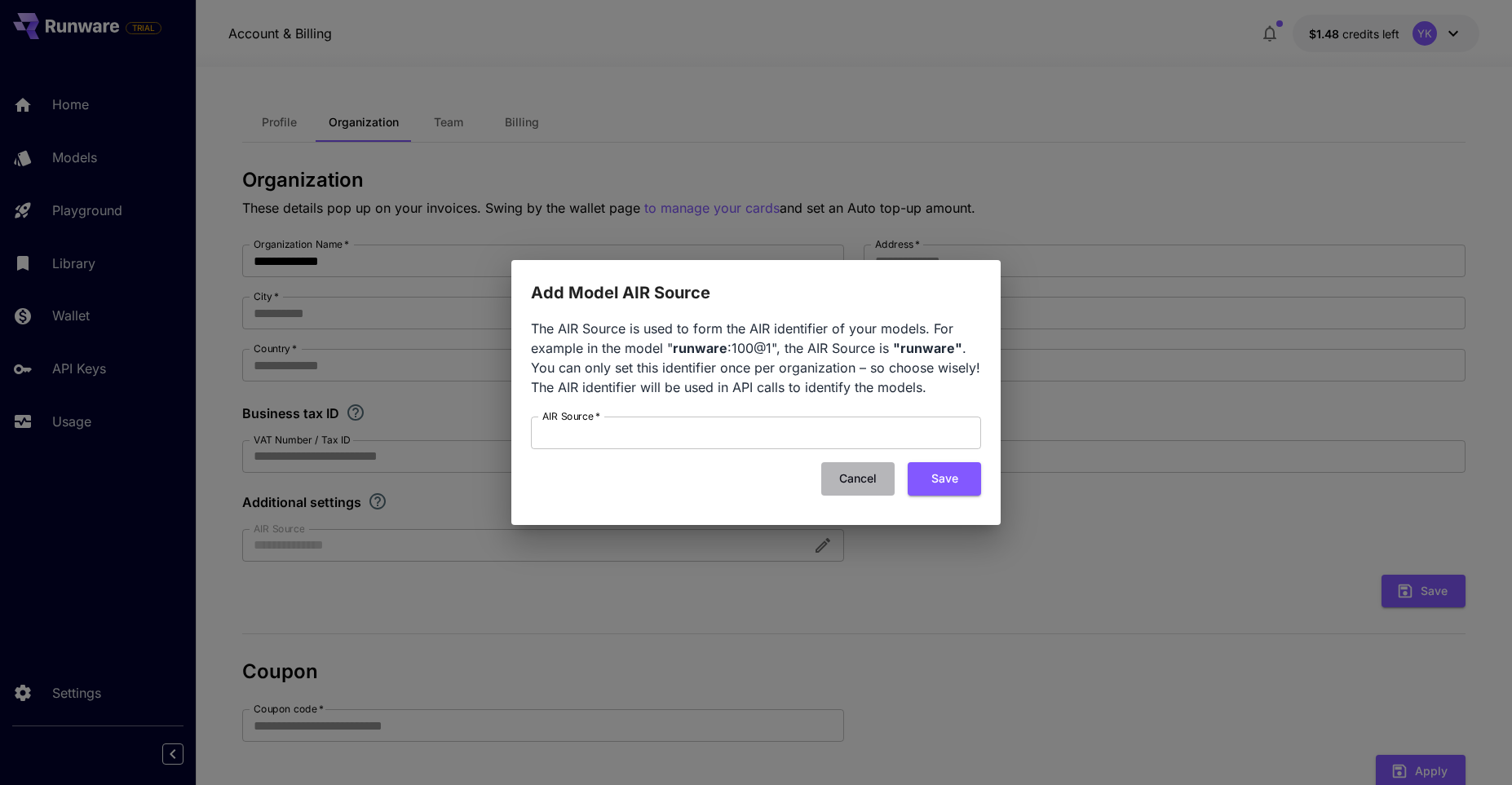 click on "Cancel" at bounding box center [858, 478] 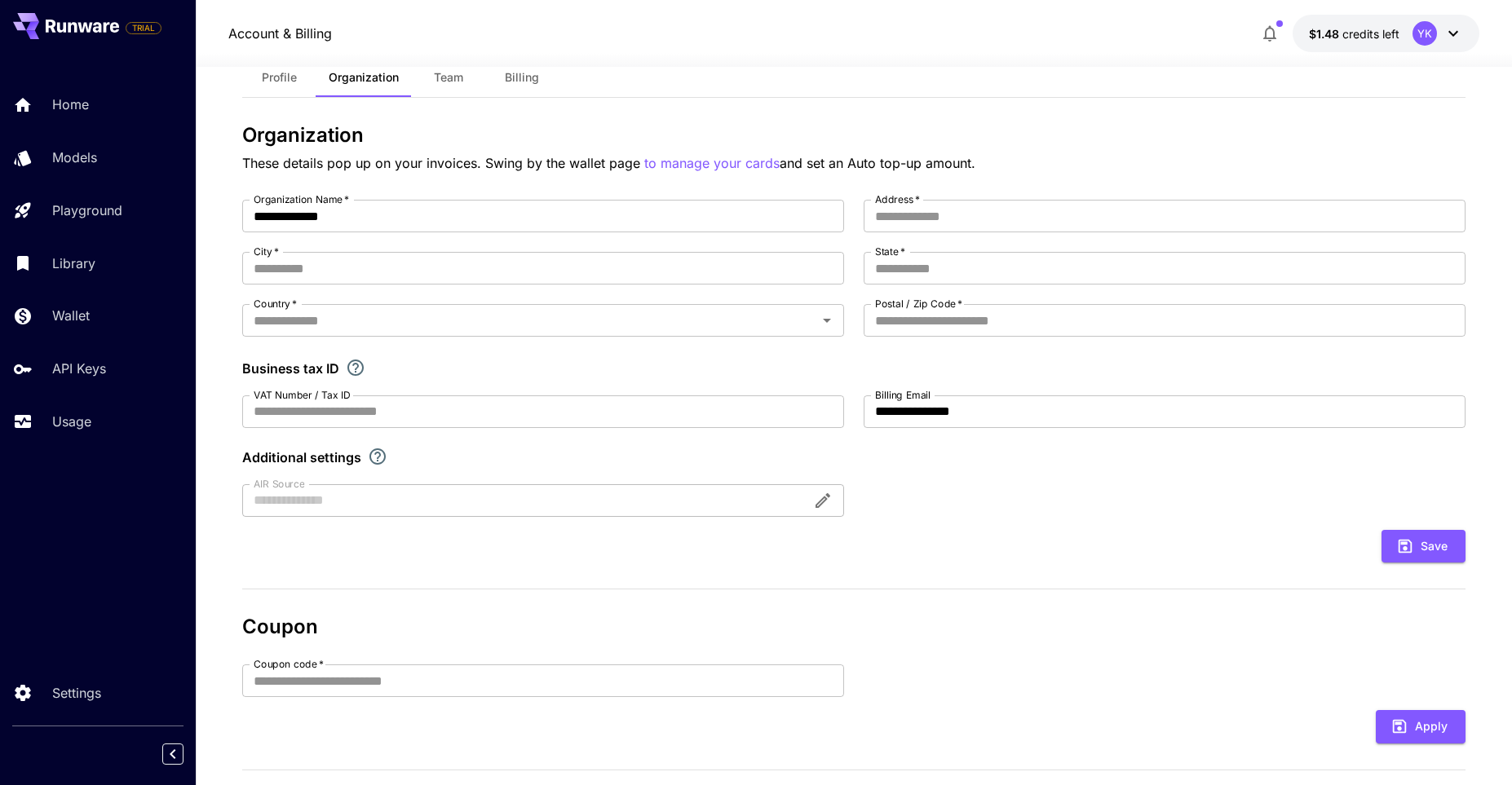 scroll, scrollTop: 0, scrollLeft: 0, axis: both 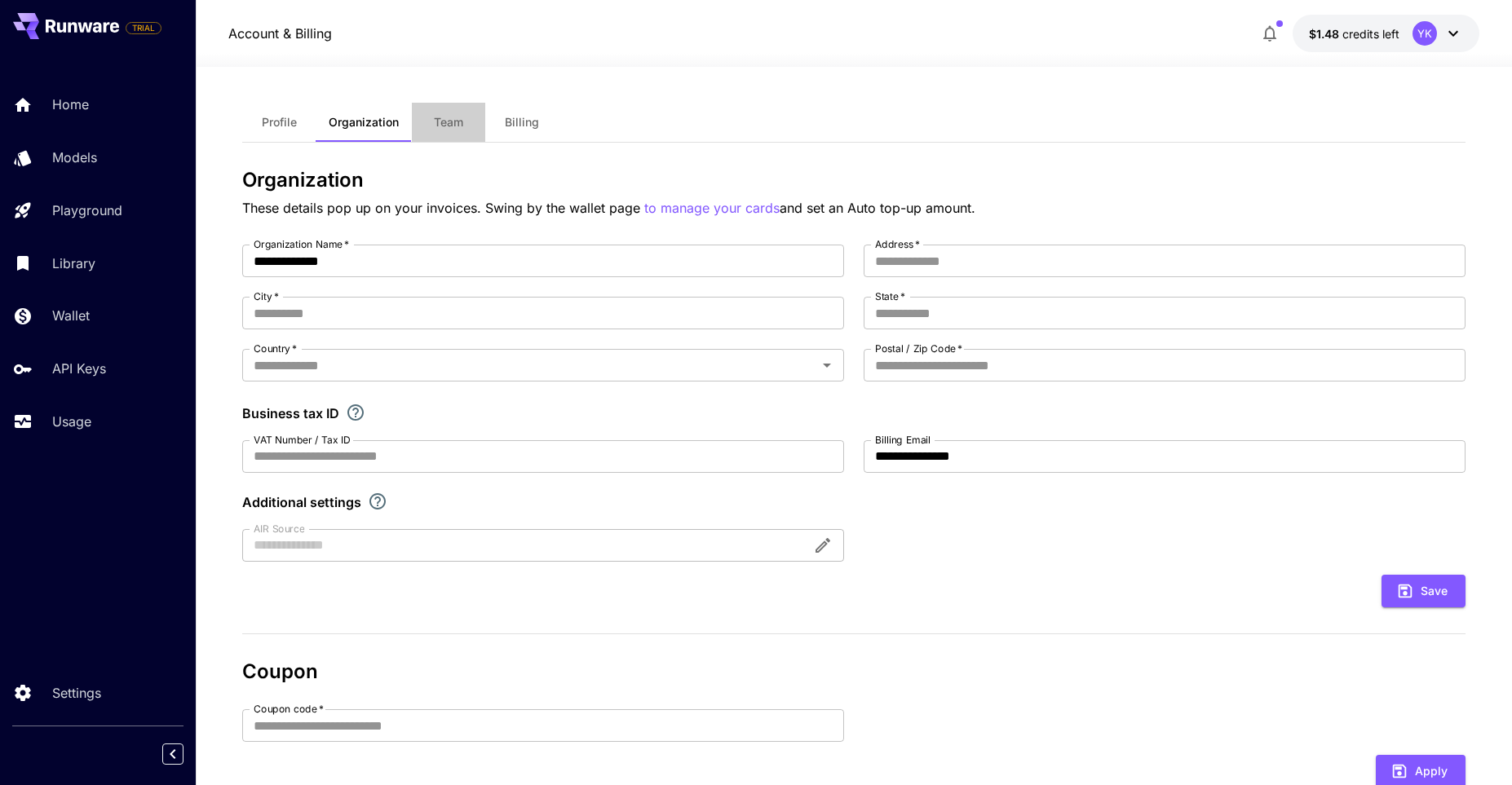 click on "Team" at bounding box center (449, 122) 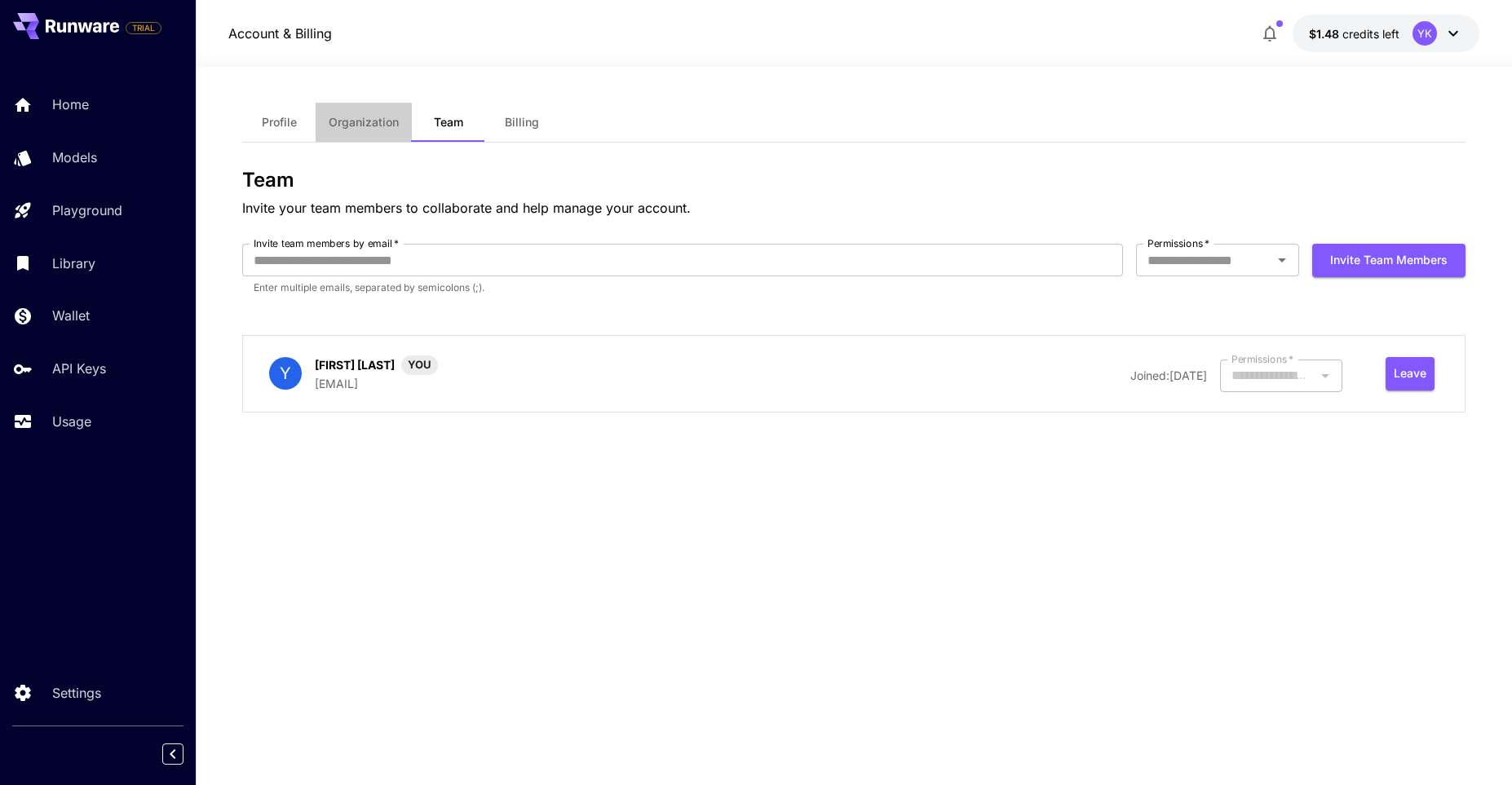 click on "Organization" at bounding box center (364, 122) 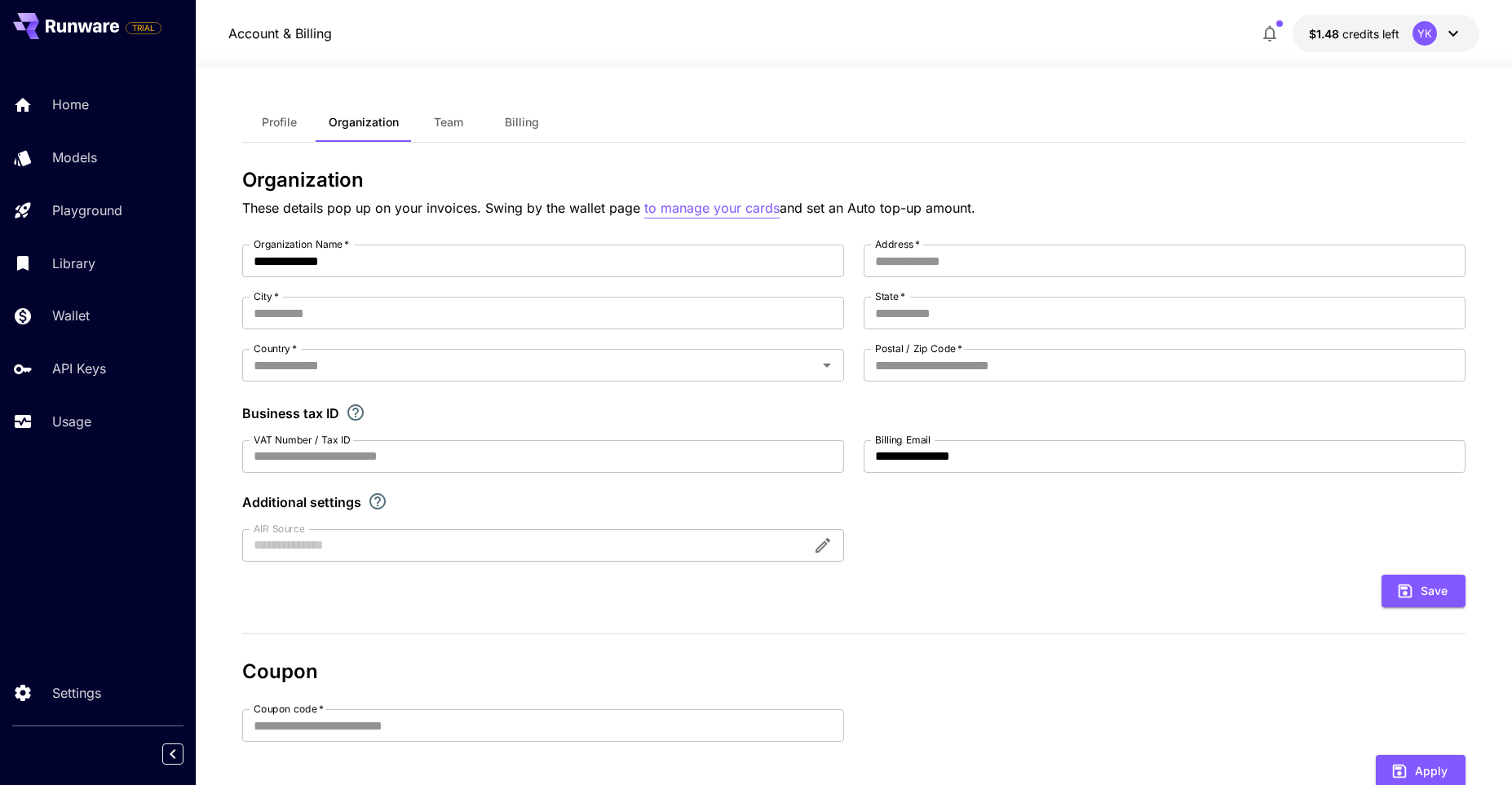 click on "to manage your cards" at bounding box center (712, 208) 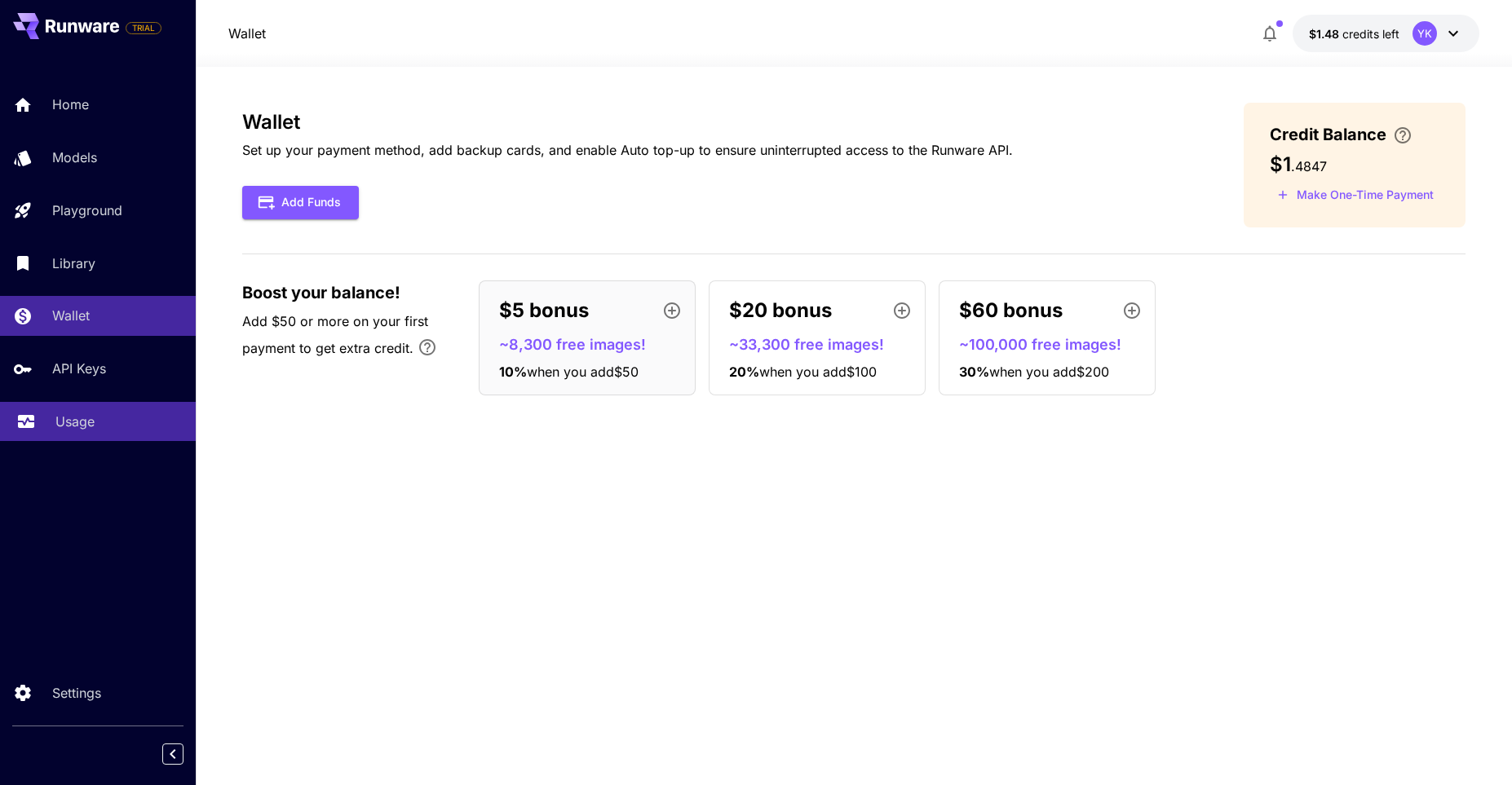 click on "Usage" at bounding box center (75, 421) 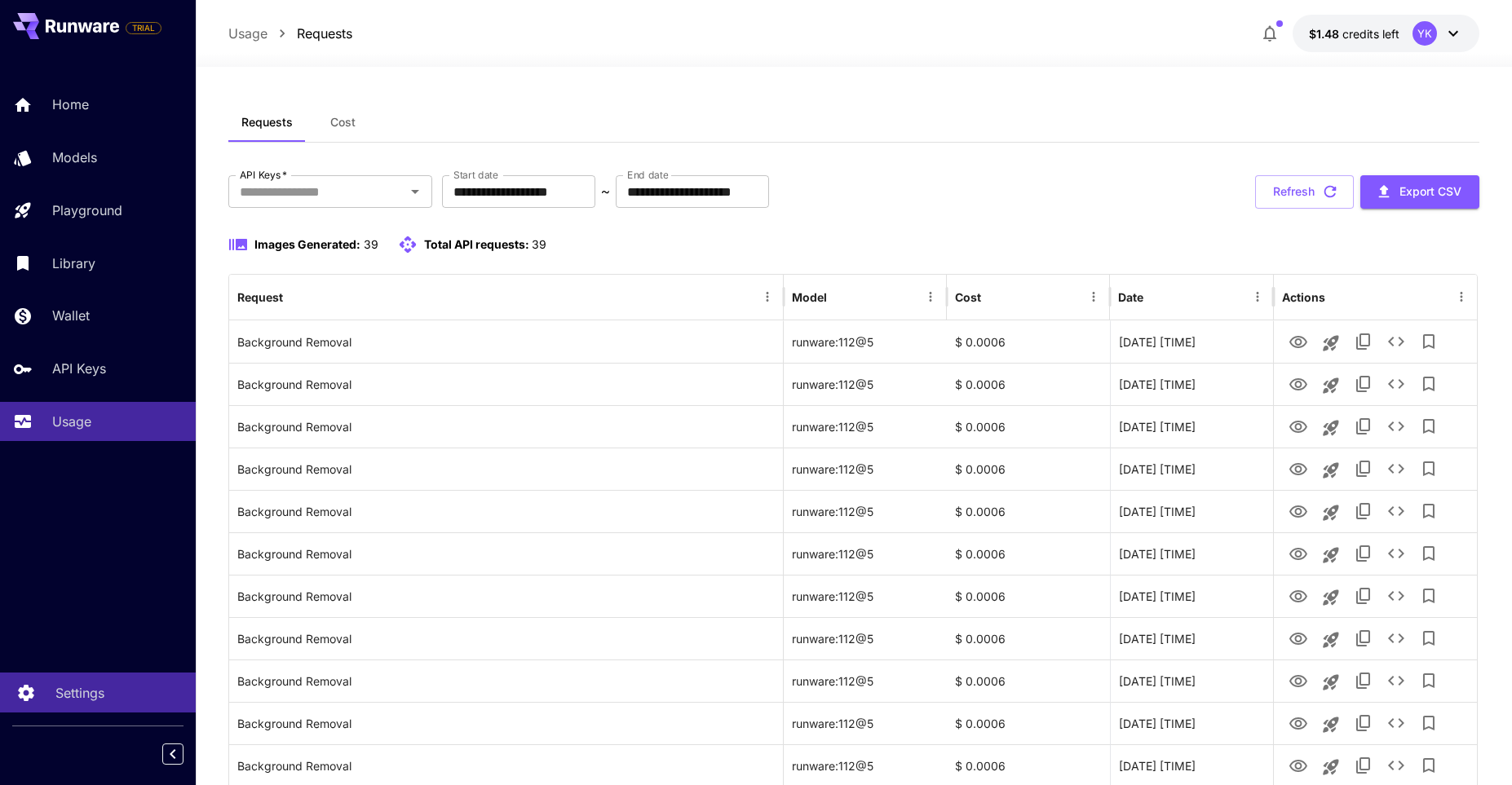 click on "Settings" at bounding box center [119, 693] 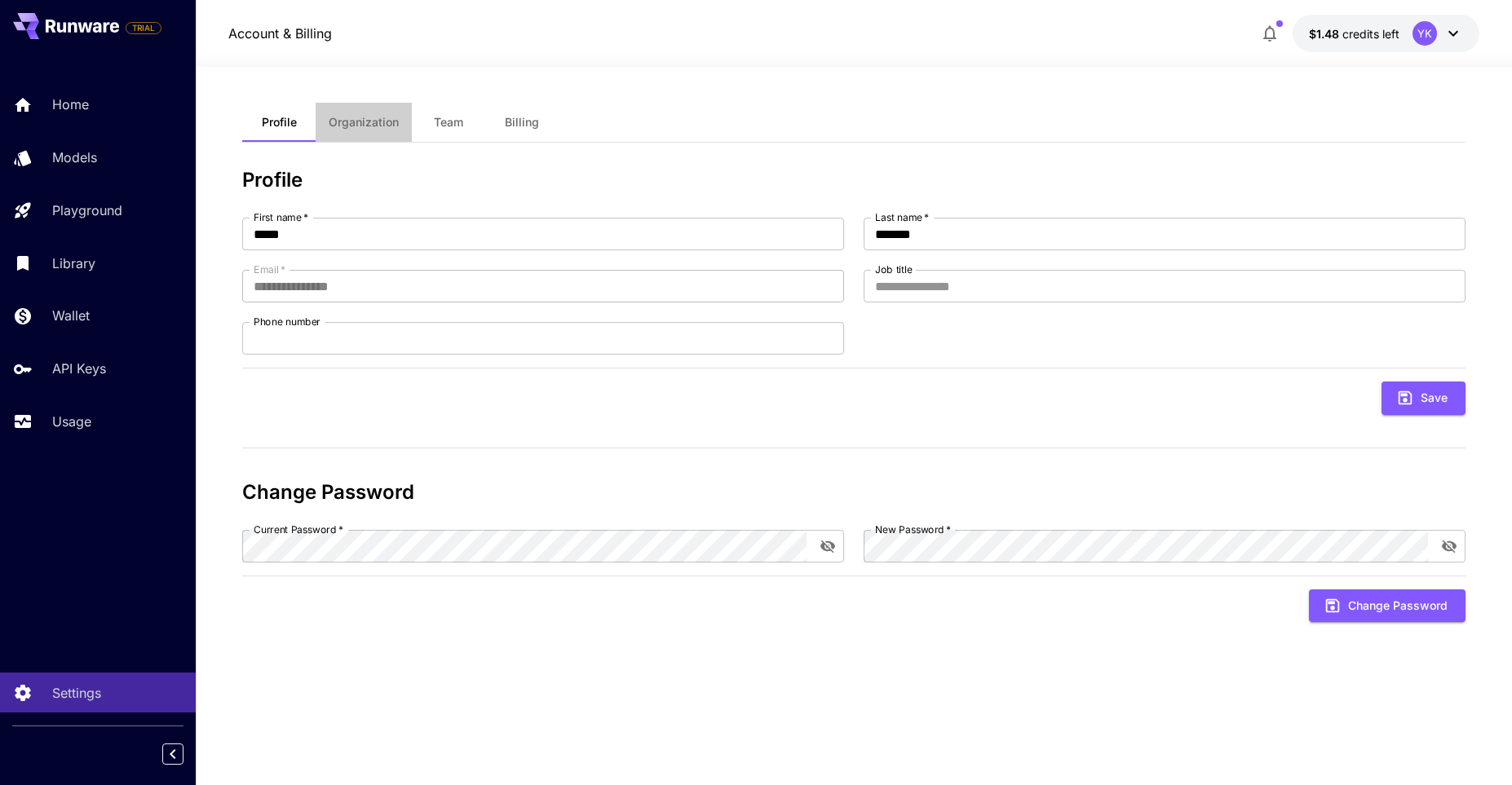 click on "Organization" at bounding box center (364, 122) 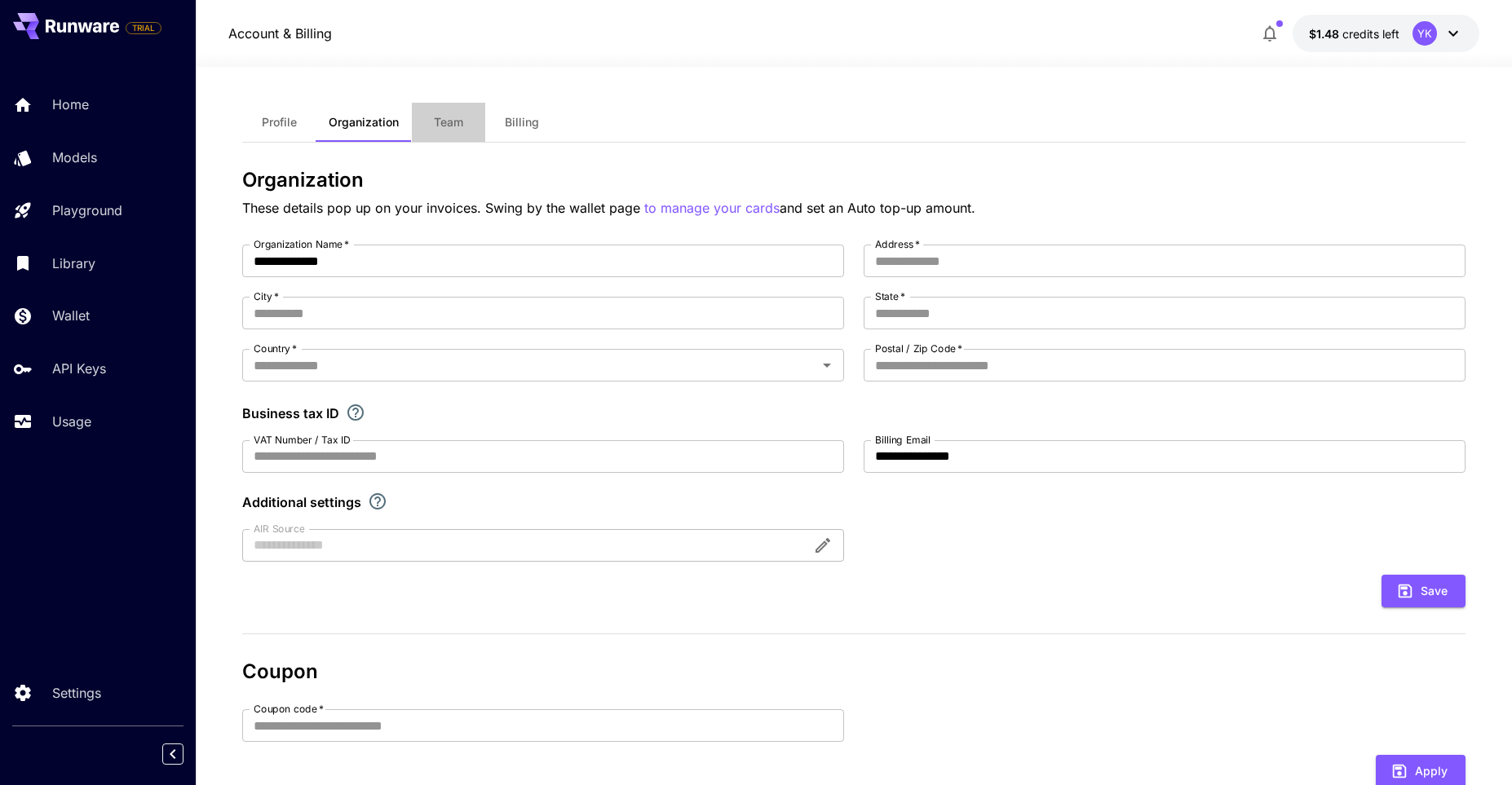 click on "Team" at bounding box center [449, 122] 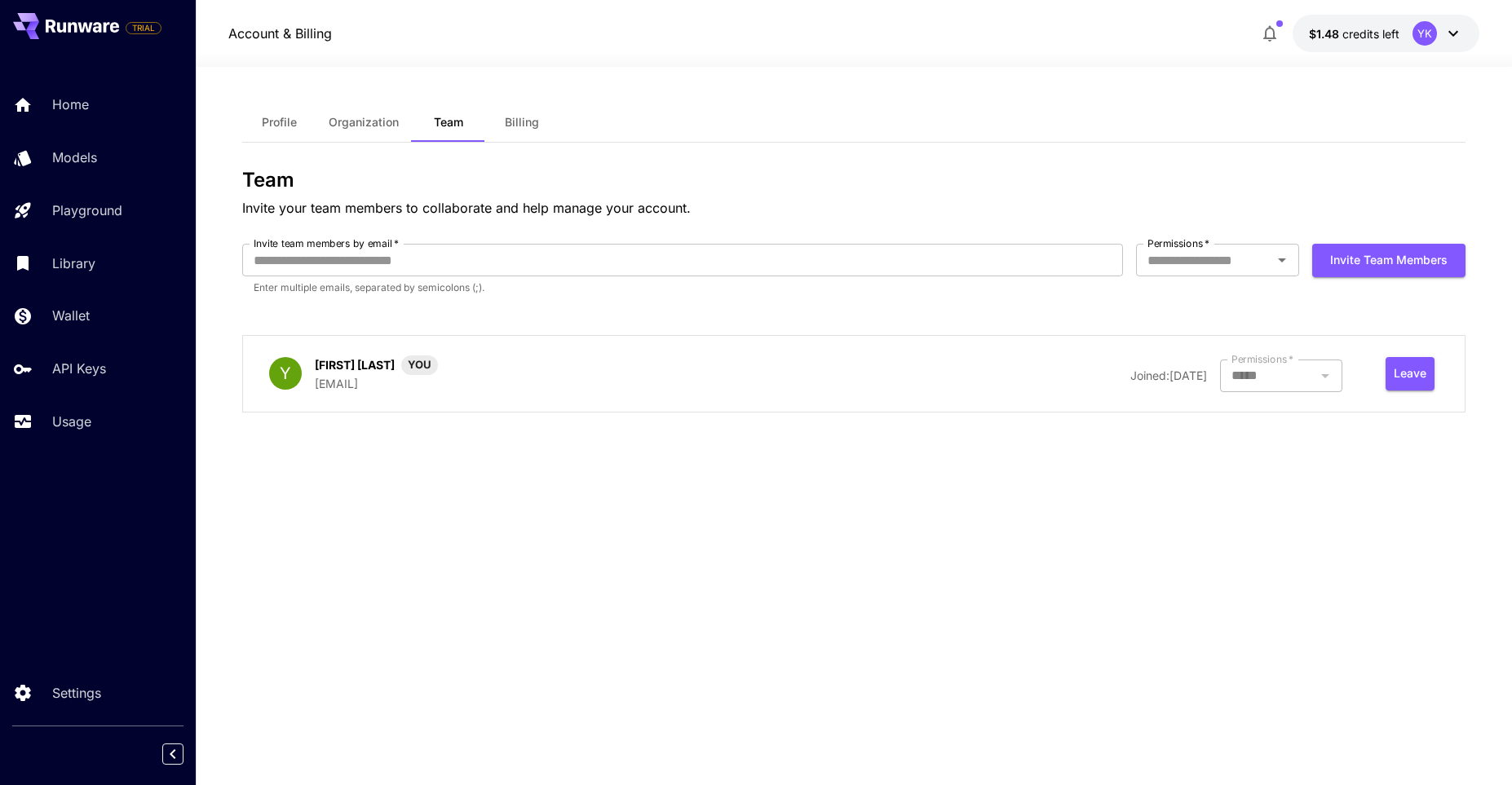 click on "Billing" at bounding box center (522, 122) 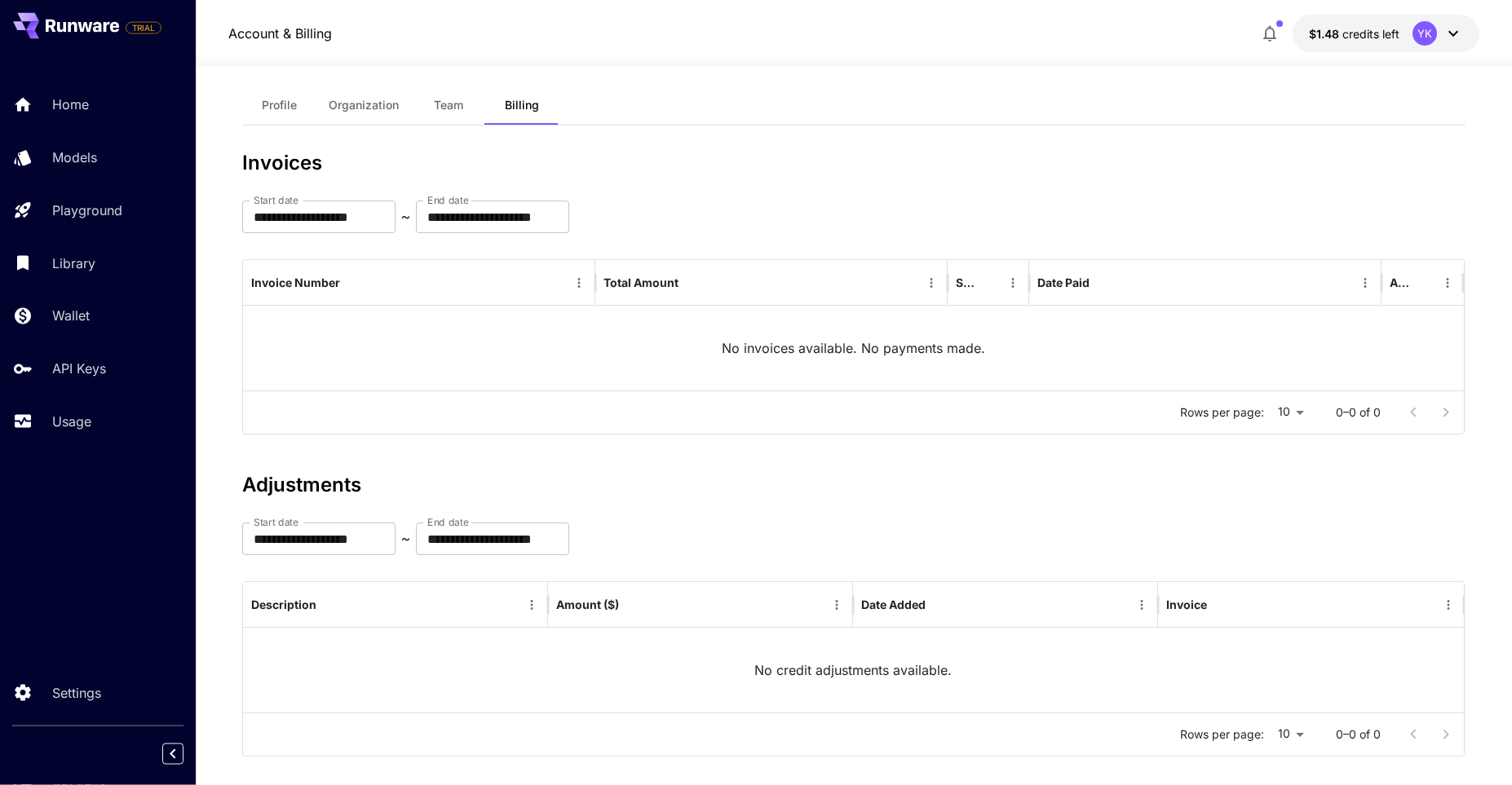 scroll, scrollTop: 37, scrollLeft: 0, axis: vertical 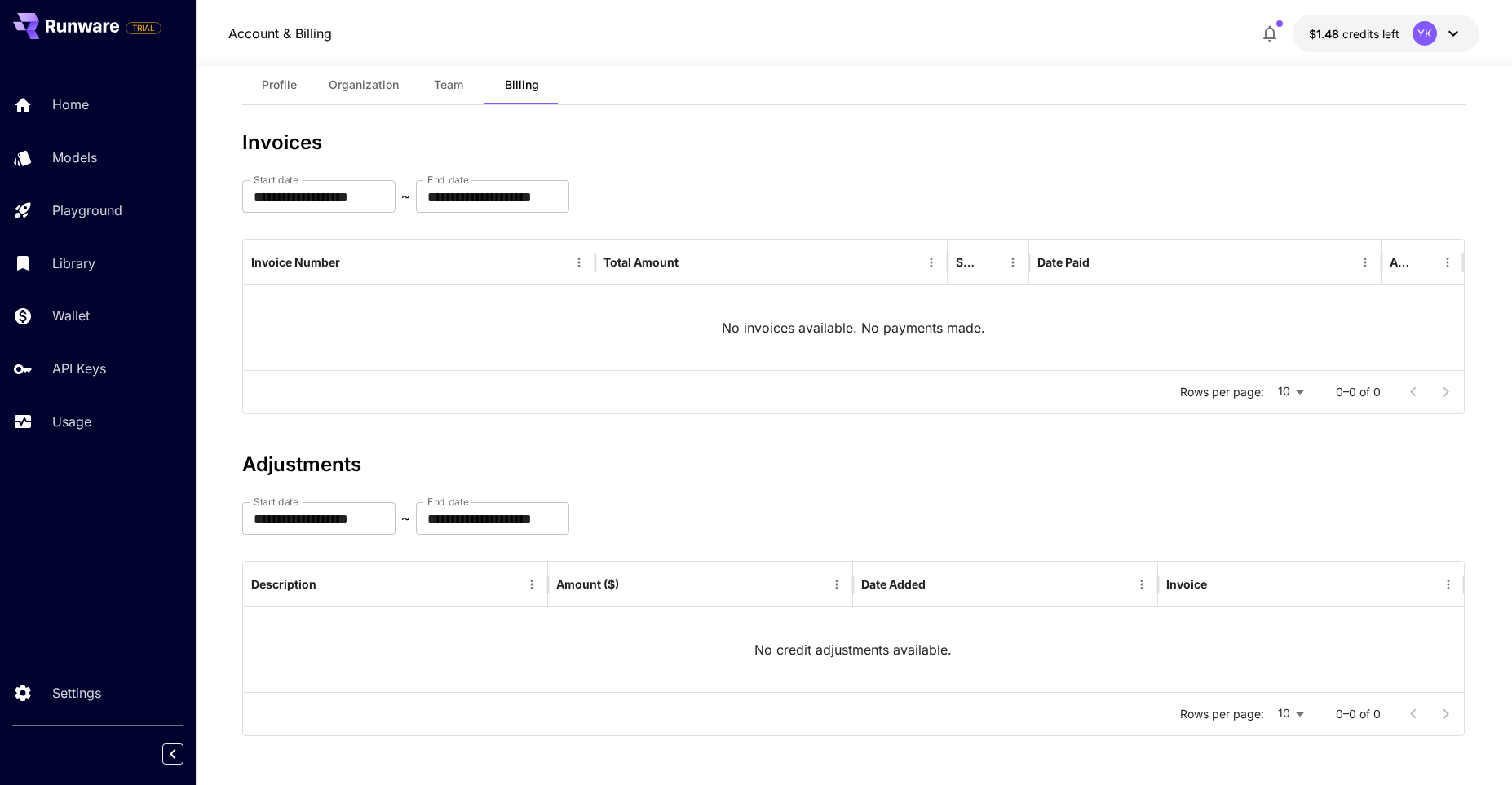 click 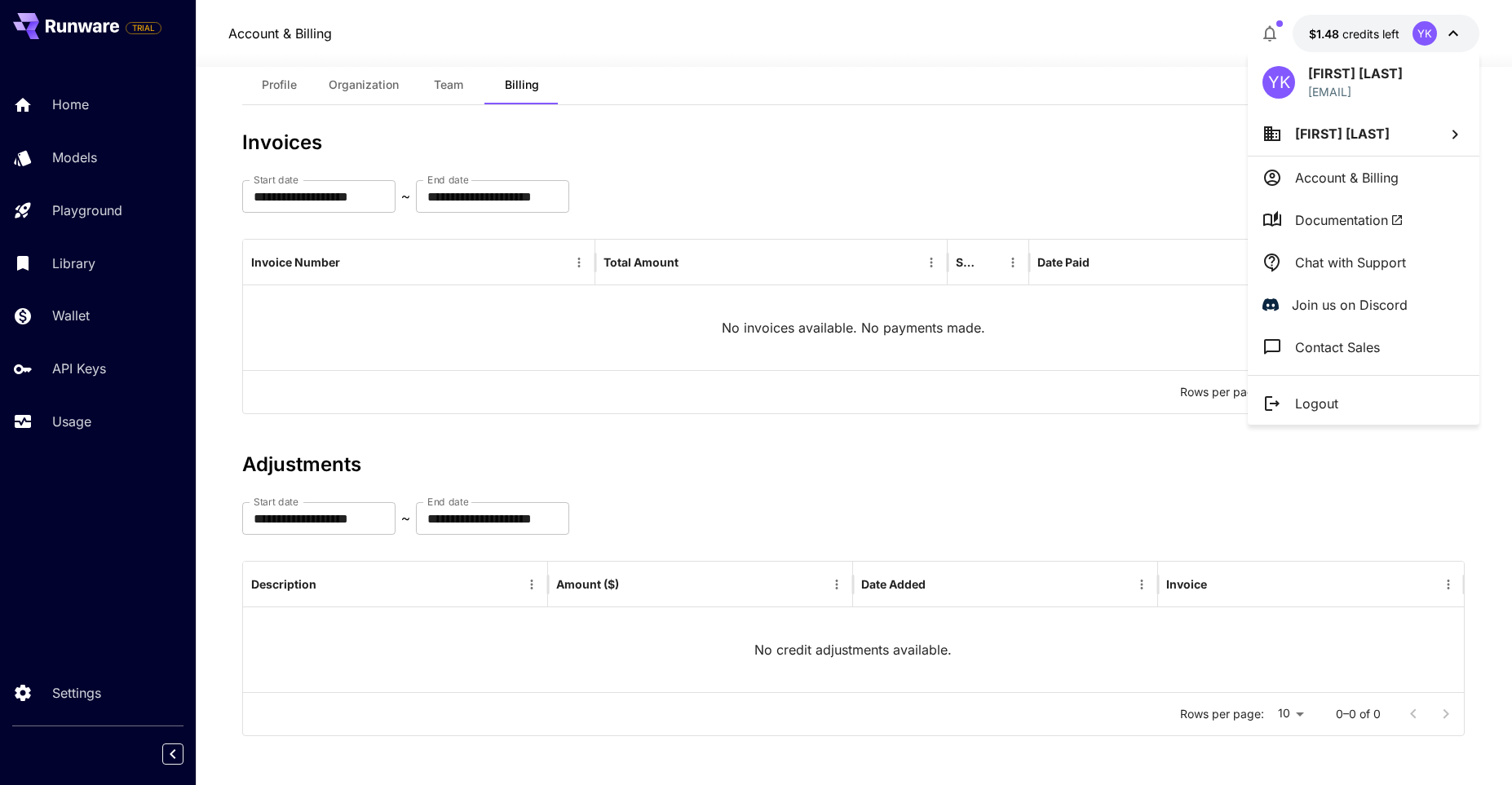click at bounding box center (756, 392) 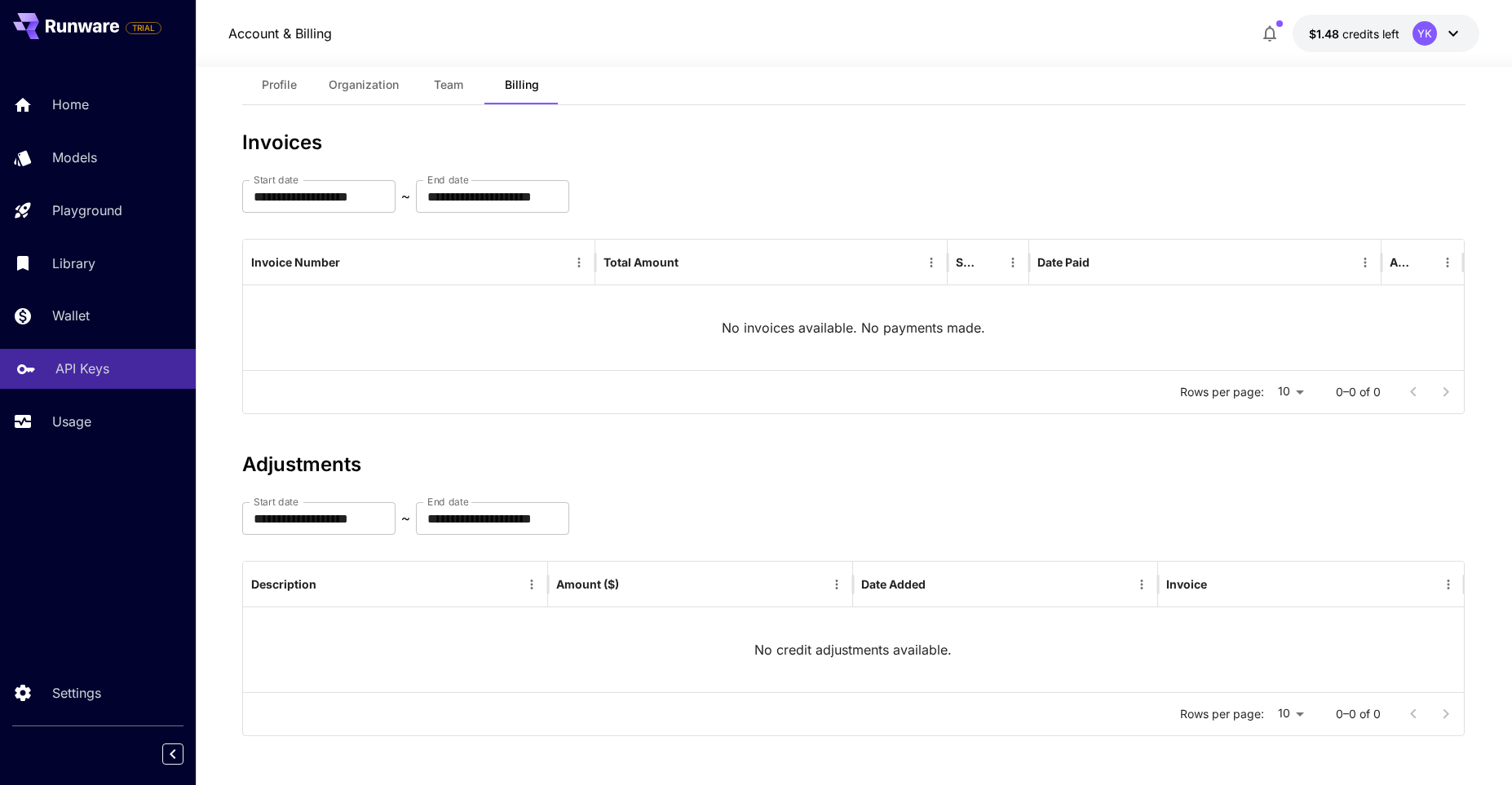 click on "API Keys" at bounding box center [82, 368] 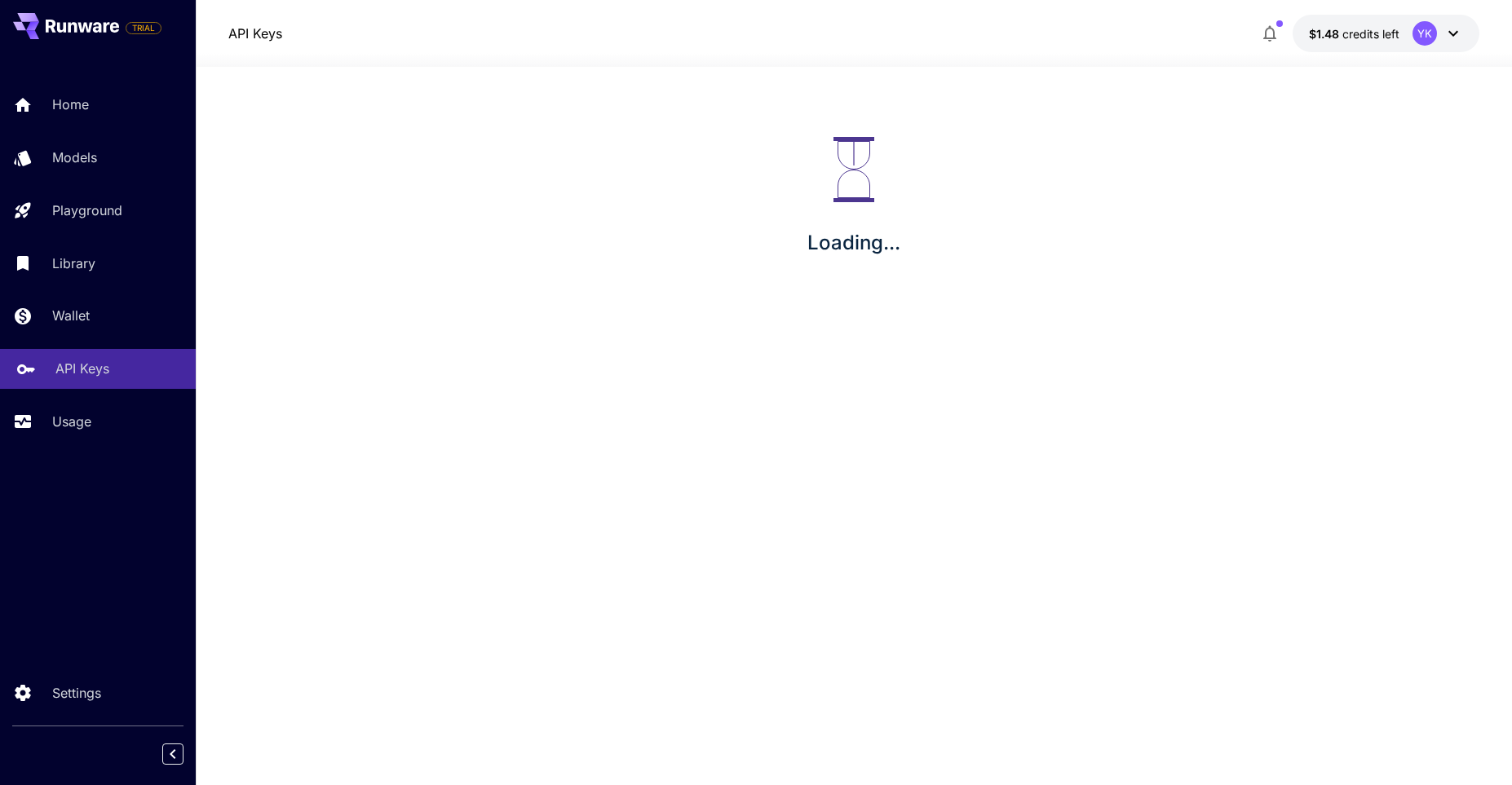 scroll, scrollTop: 0, scrollLeft: 0, axis: both 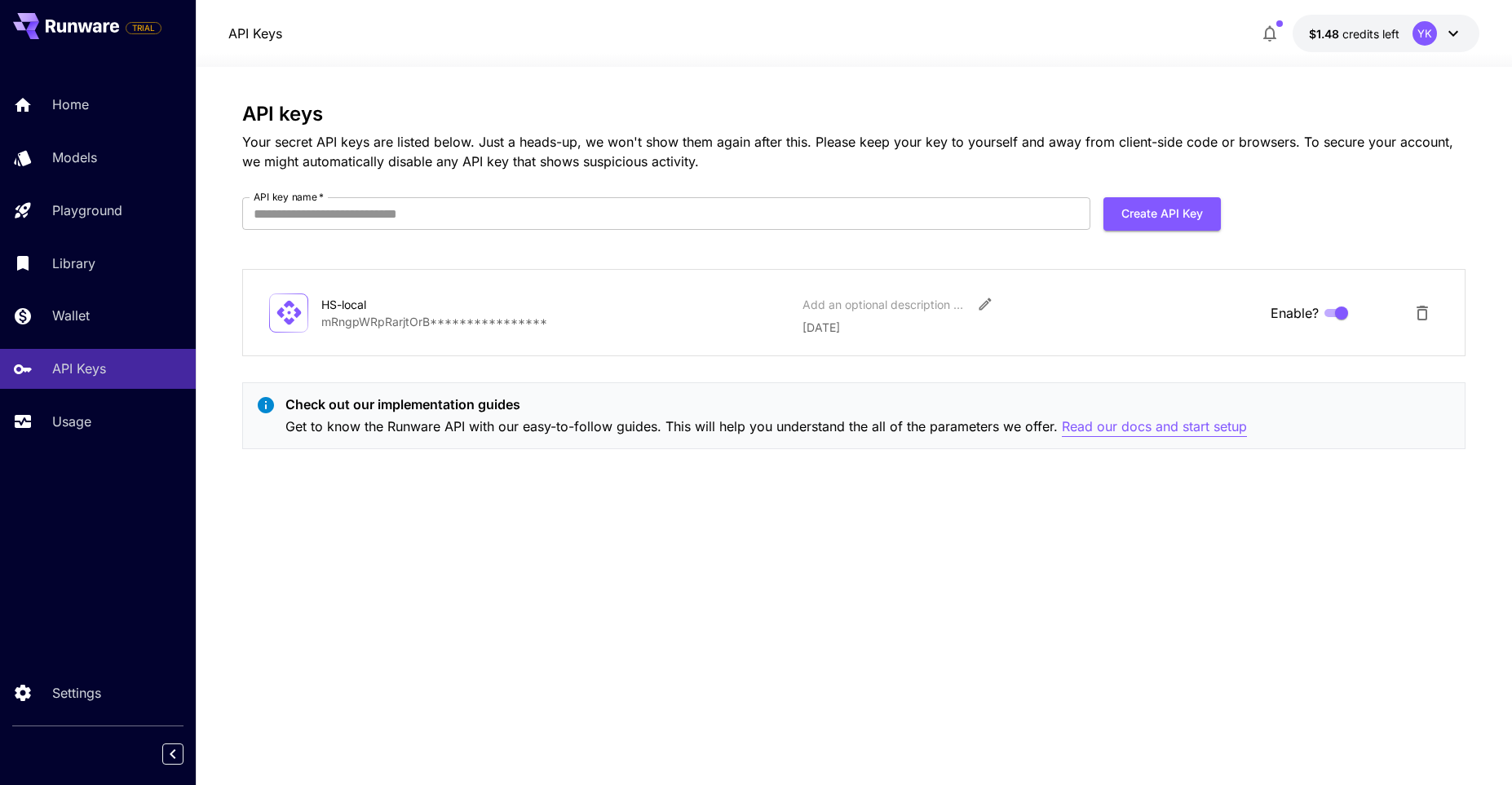 click on "Read our docs and start setup" at bounding box center [1154, 426] 